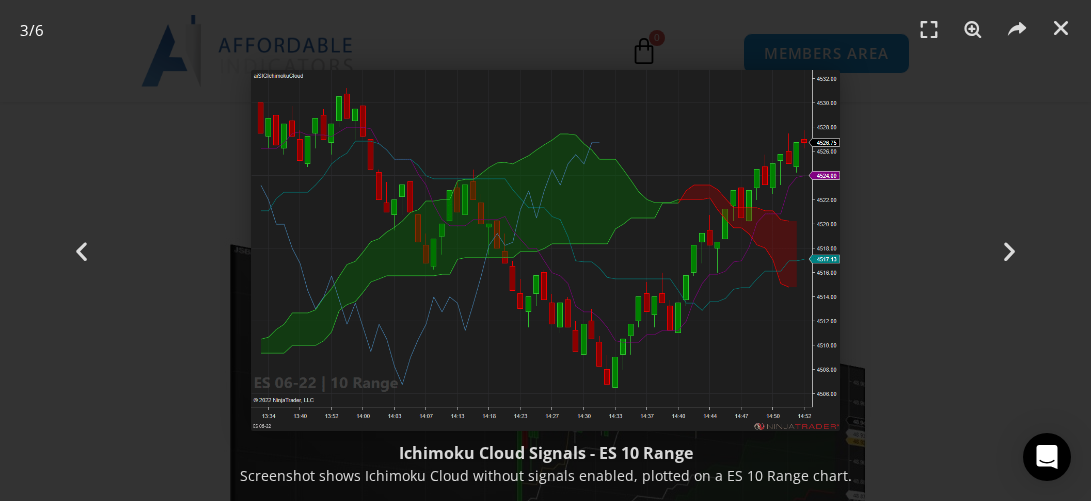 scroll, scrollTop: 2485, scrollLeft: 0, axis: vertical 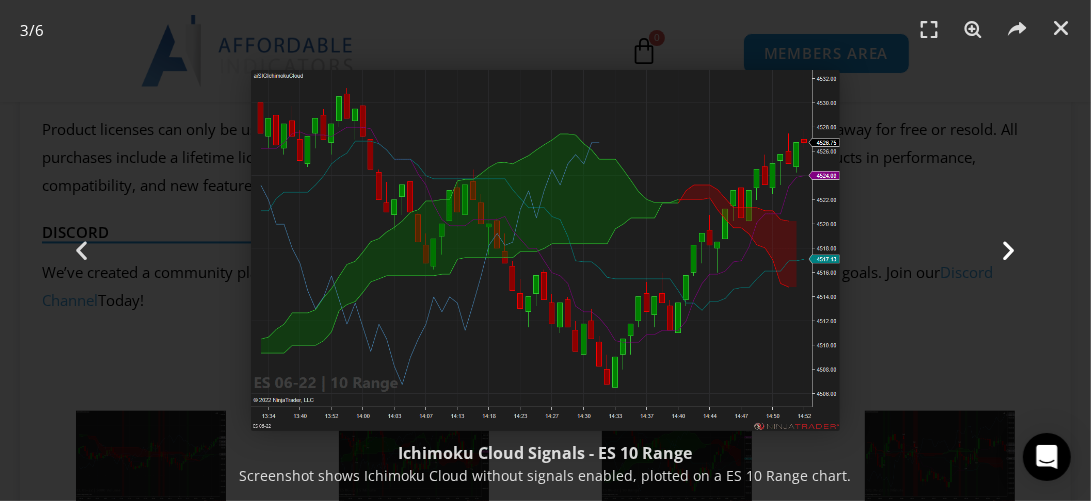 click at bounding box center (1009, 250) 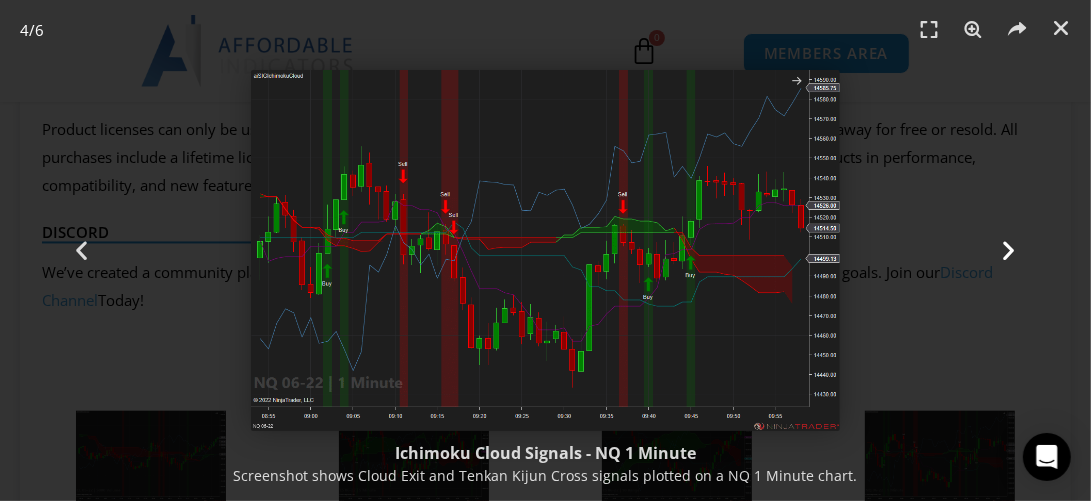 click at bounding box center (1009, 250) 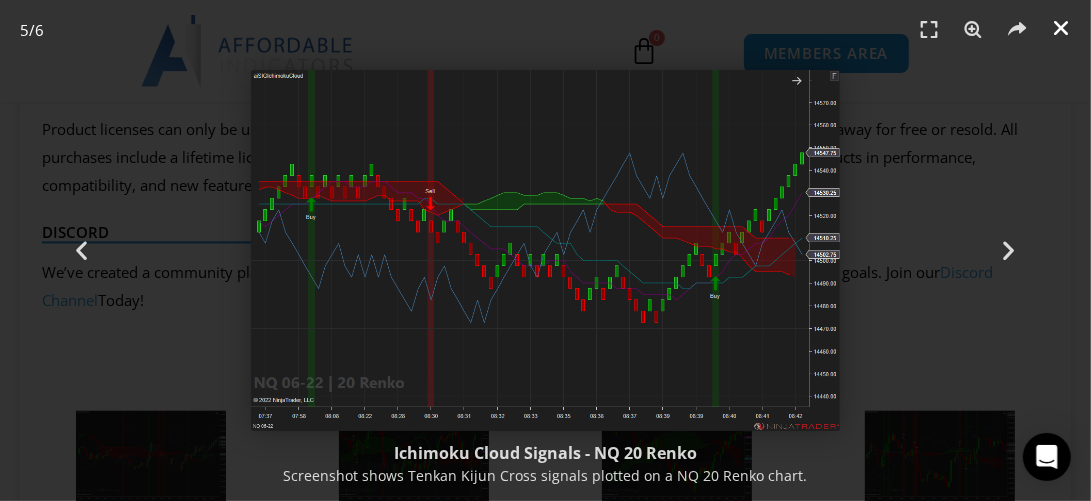 click at bounding box center (1061, 28) 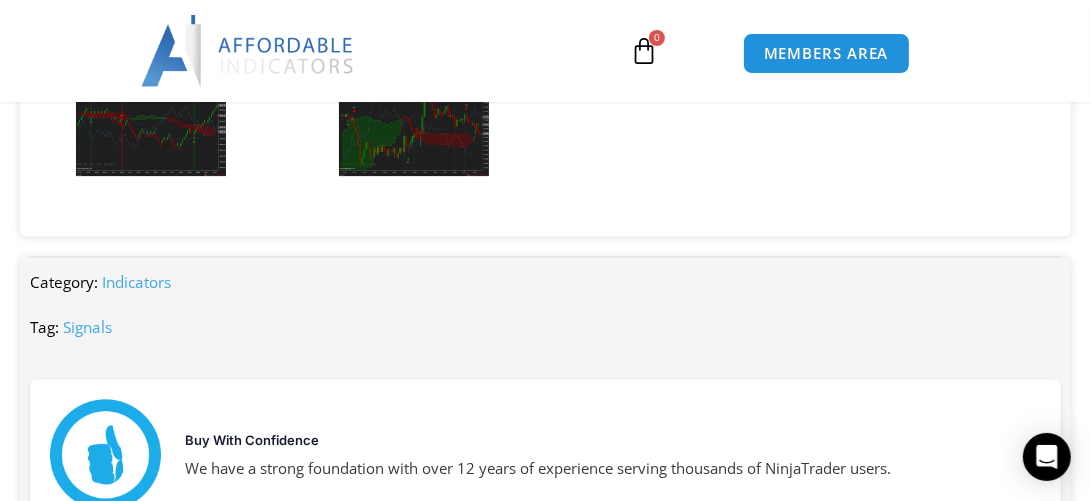 scroll, scrollTop: 3362, scrollLeft: 0, axis: vertical 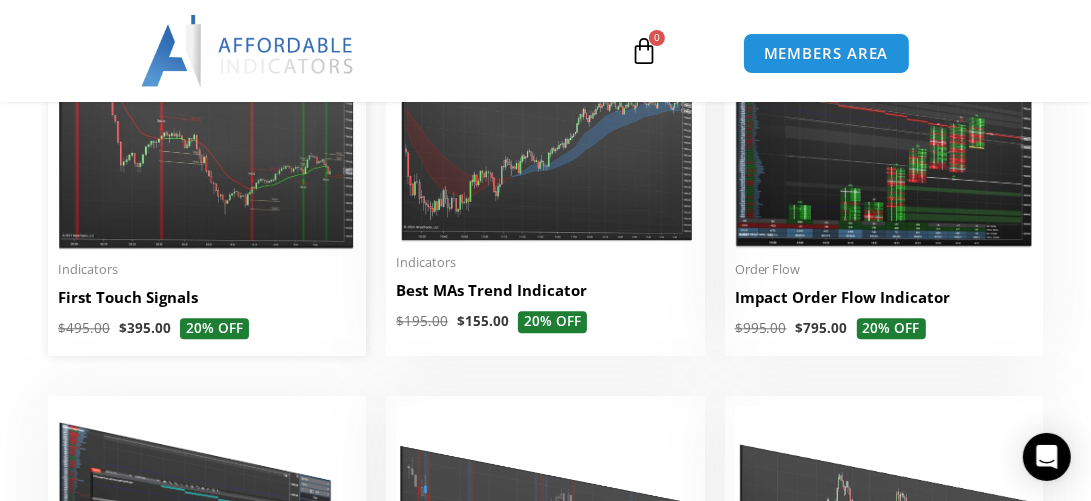 click at bounding box center [207, 120] 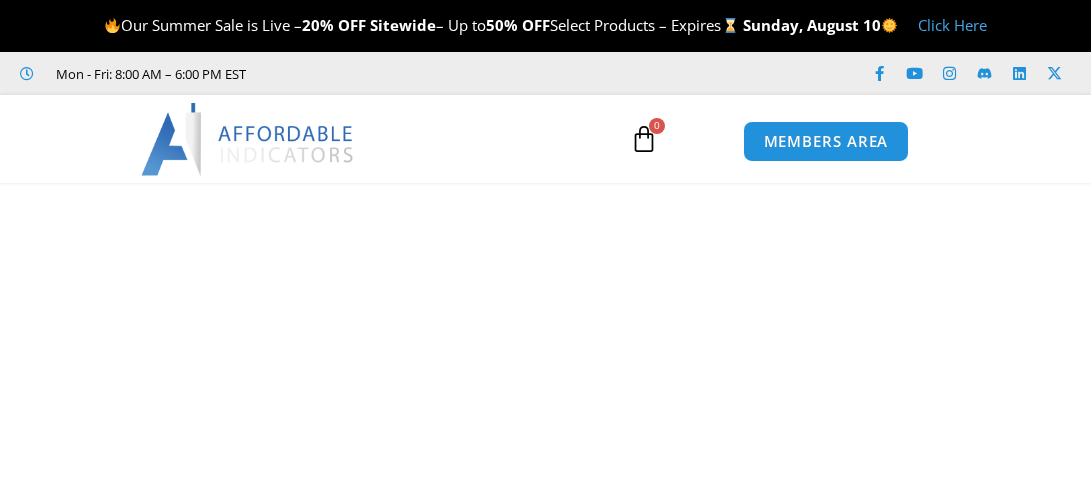 scroll, scrollTop: 0, scrollLeft: 0, axis: both 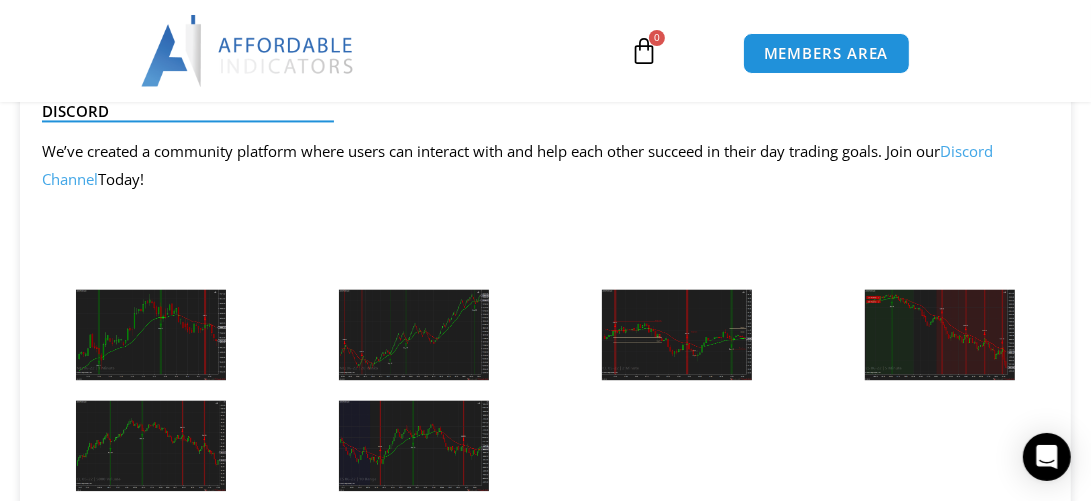 click at bounding box center [414, 445] 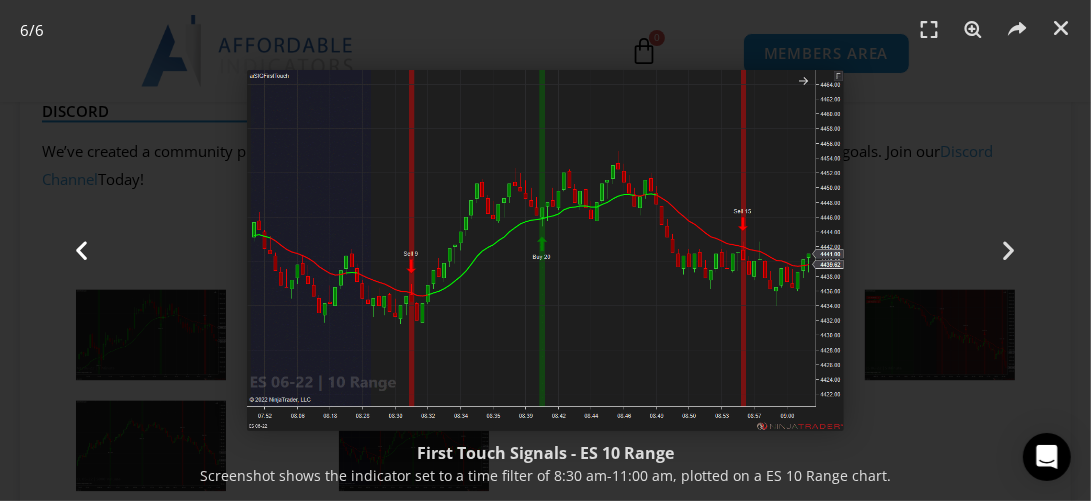 click at bounding box center (81, 250) 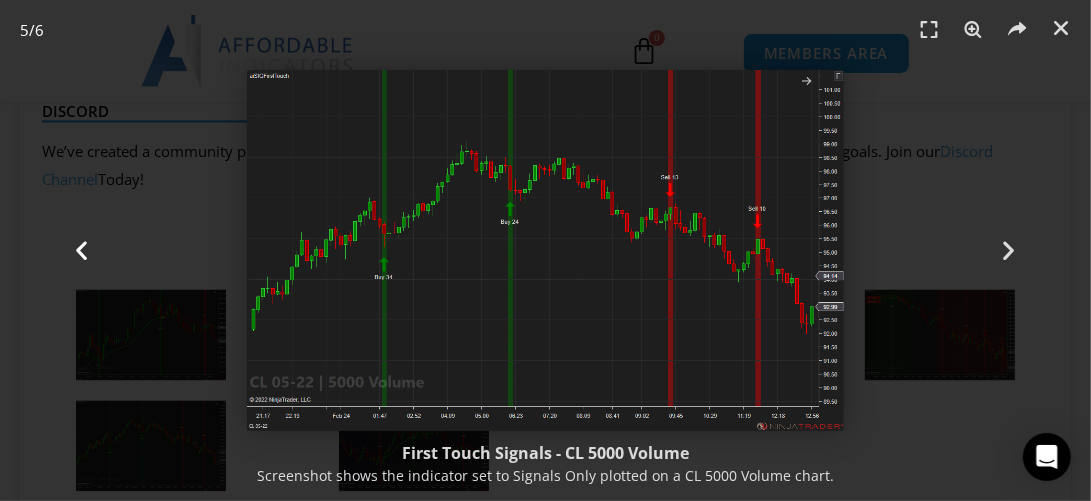 click at bounding box center (81, 250) 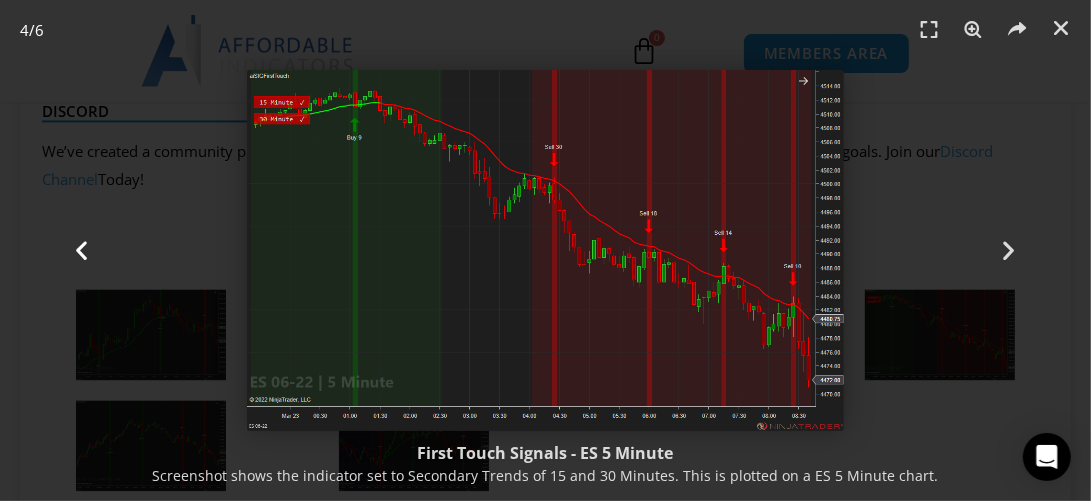 click at bounding box center (81, 250) 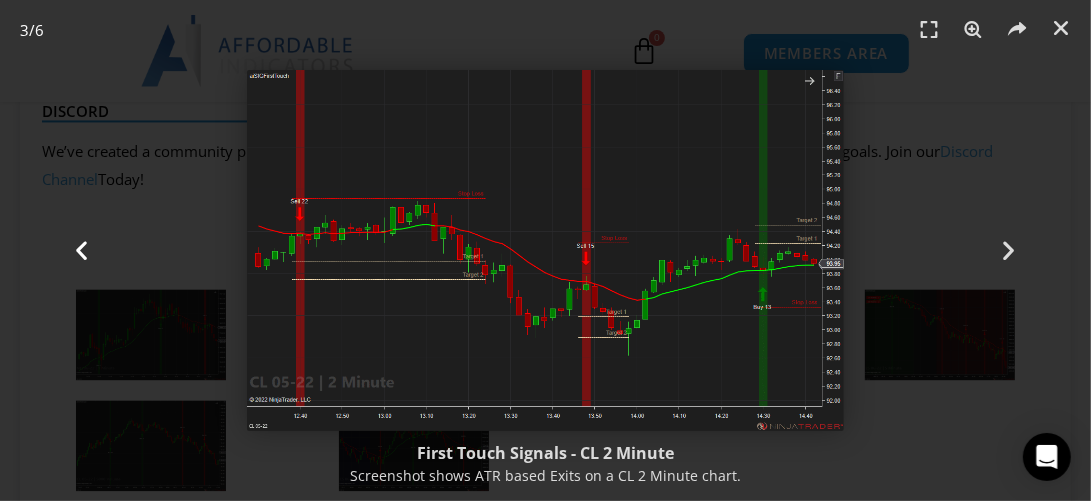 click at bounding box center [81, 250] 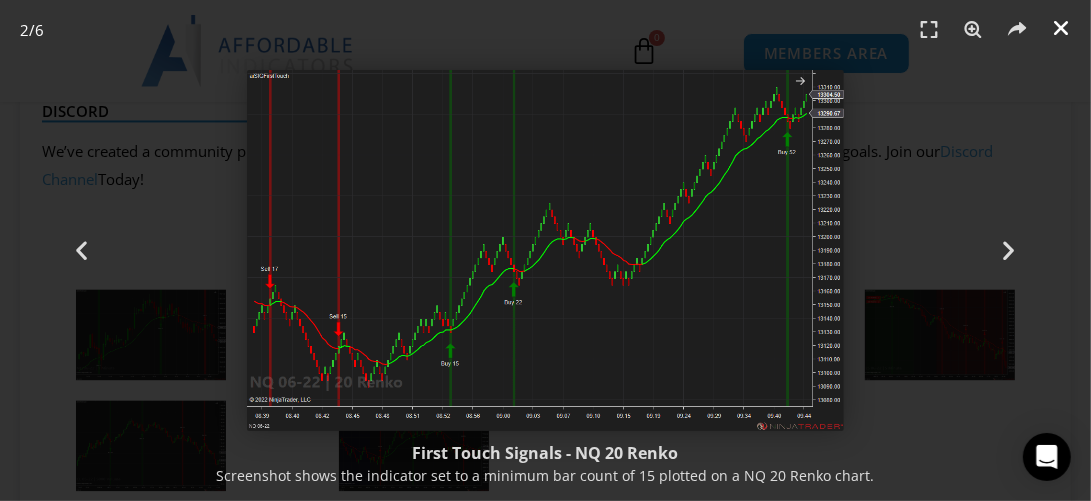 click at bounding box center [1061, 28] 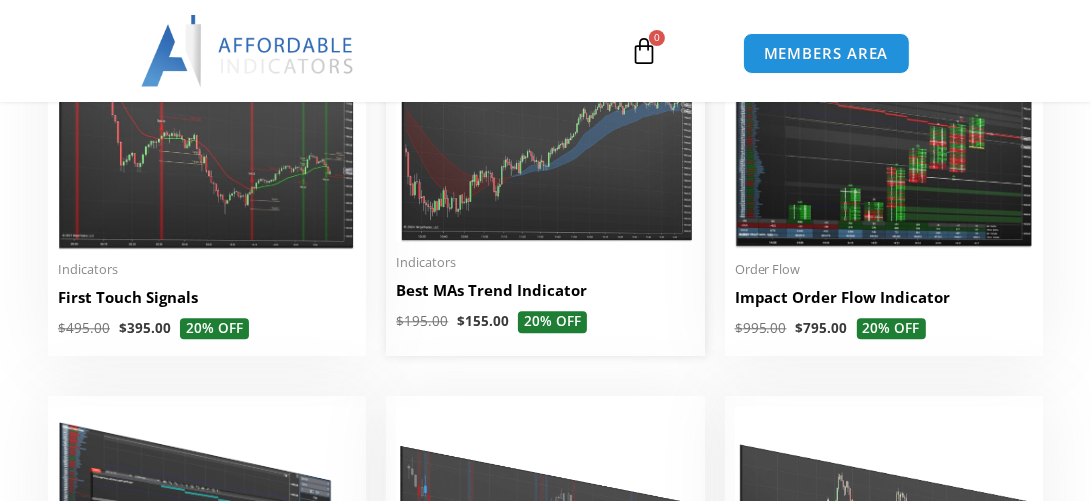 scroll, scrollTop: 3038, scrollLeft: 0, axis: vertical 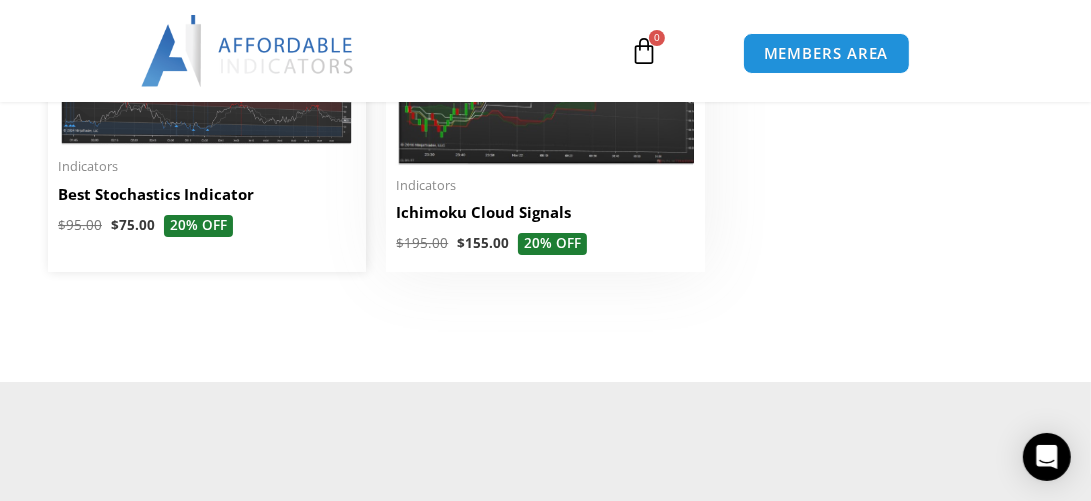 click at bounding box center [207, 27] 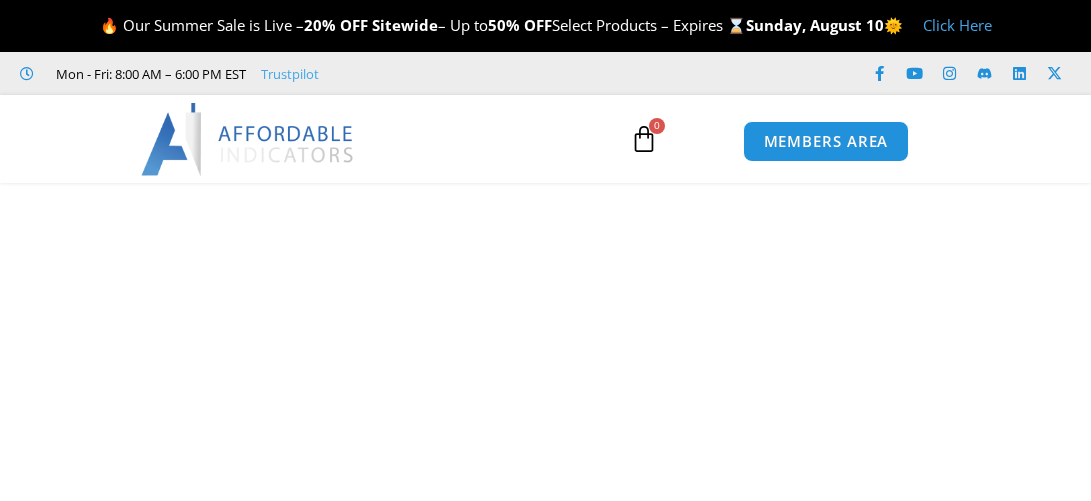 scroll, scrollTop: 0, scrollLeft: 0, axis: both 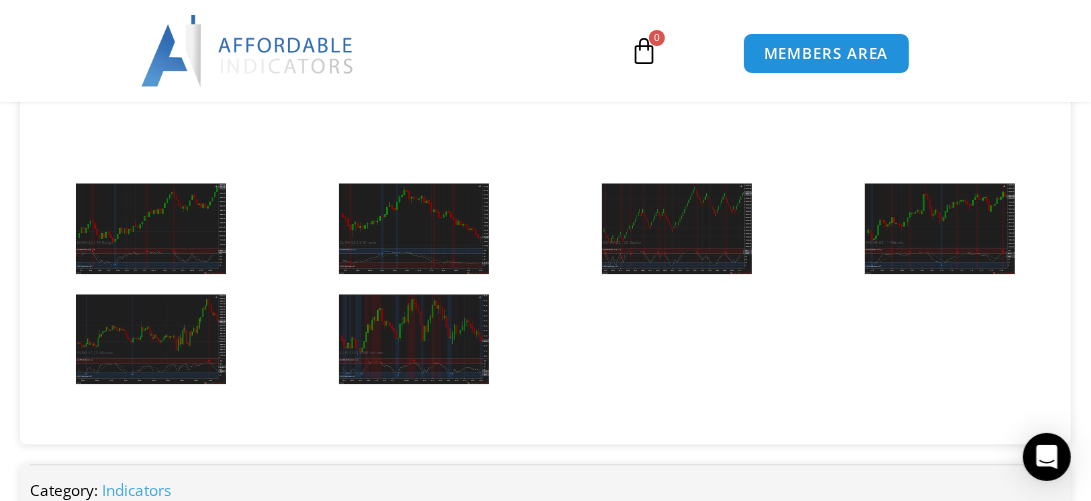 click at bounding box center [677, 228] 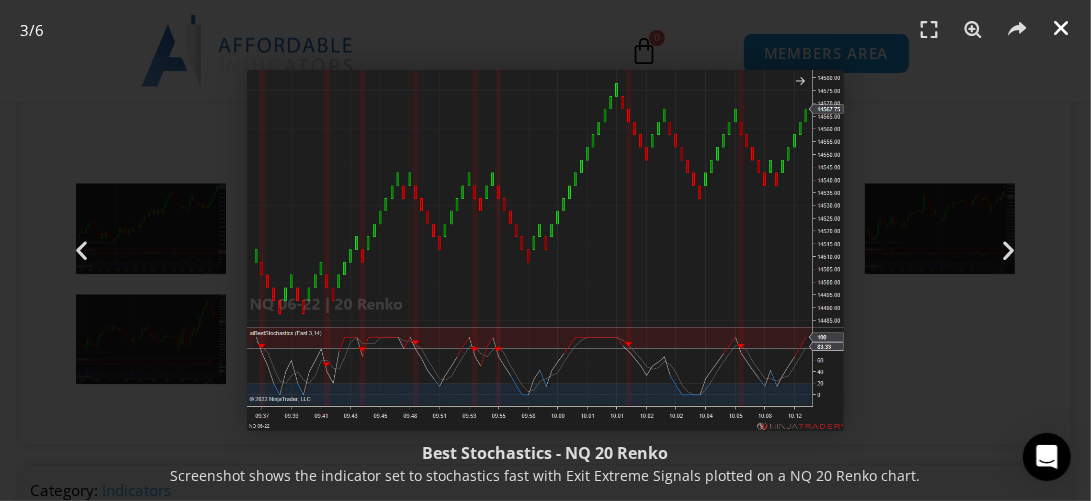click at bounding box center [1061, 28] 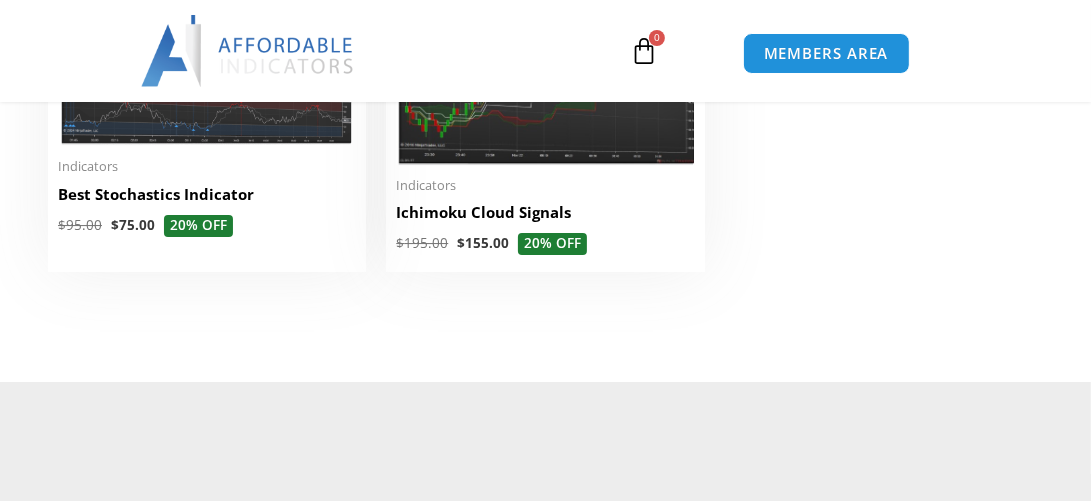 scroll, scrollTop: 4354, scrollLeft: 0, axis: vertical 